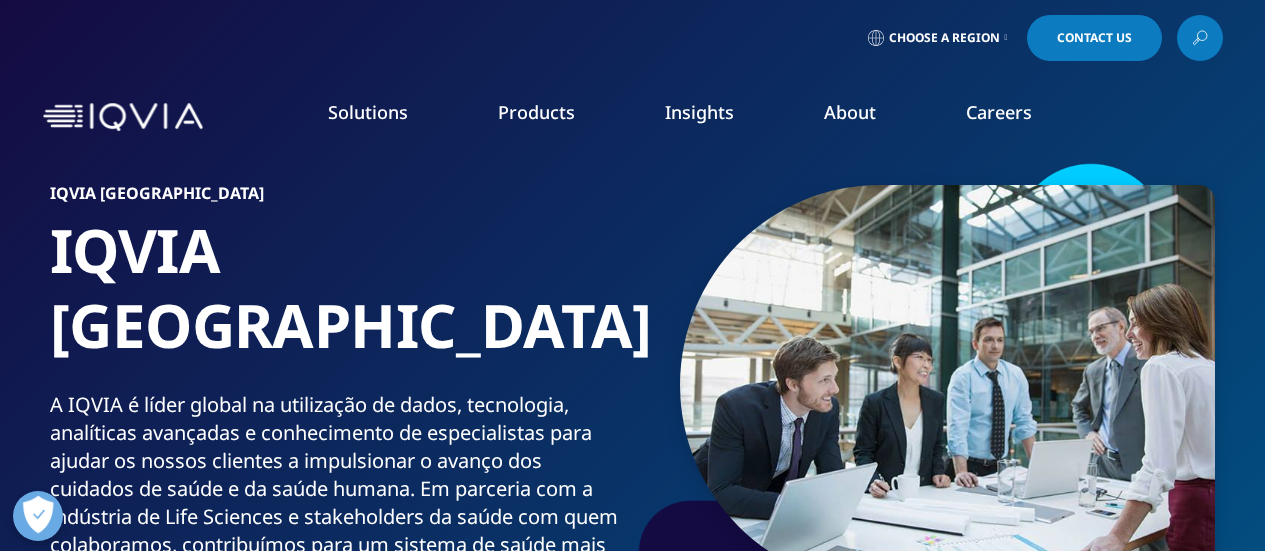 scroll, scrollTop: 0, scrollLeft: 0, axis: both 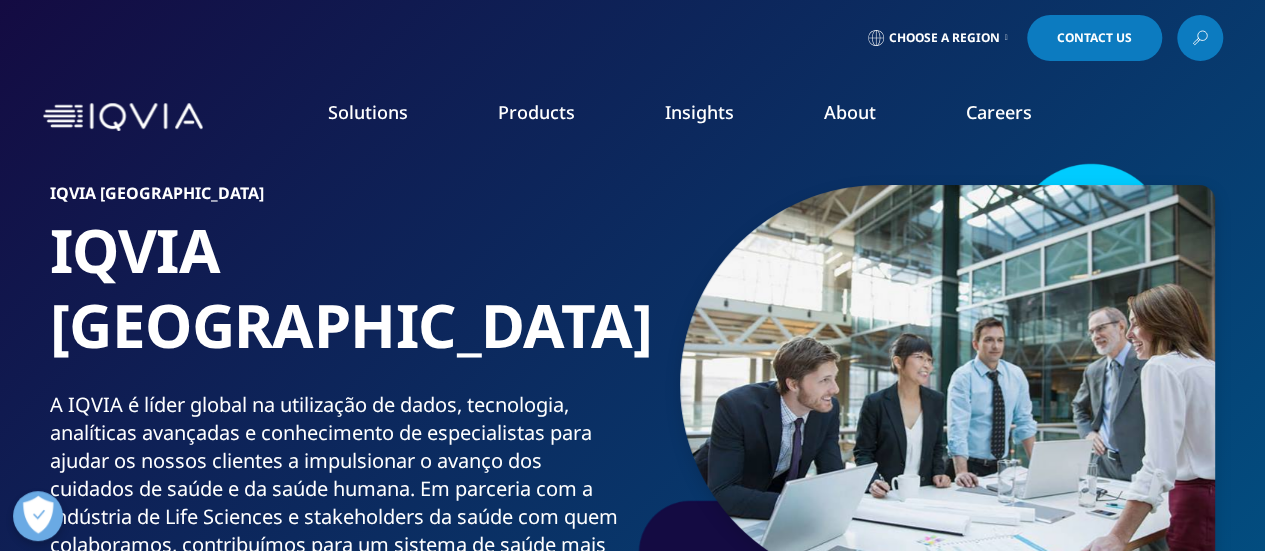 click on "Choose a Region
Contact Us" at bounding box center [633, 38] 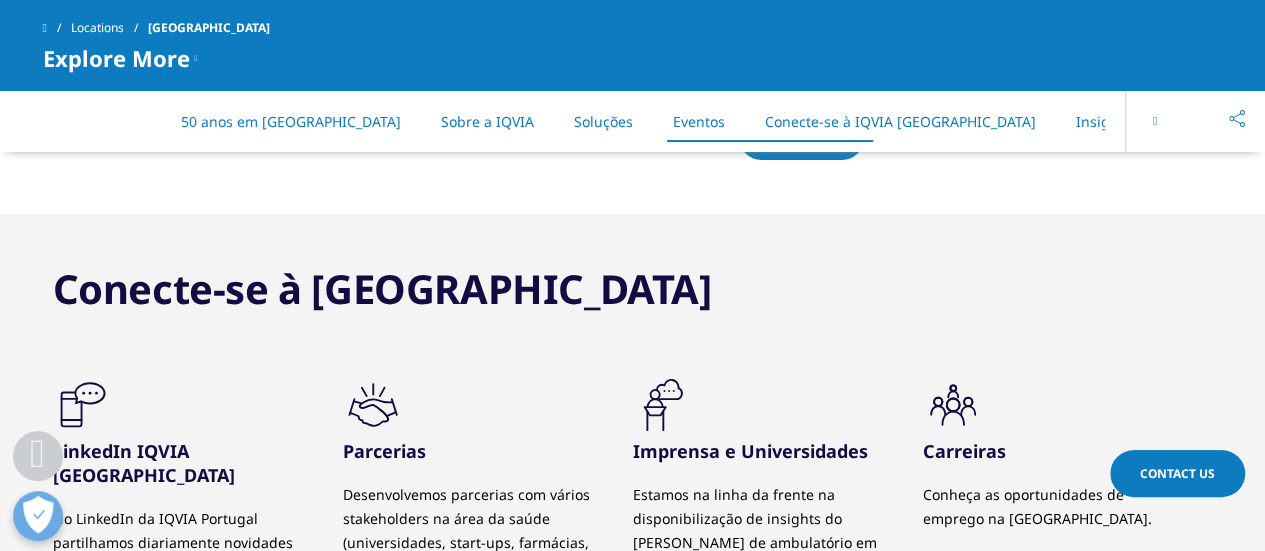 scroll, scrollTop: 3556, scrollLeft: 0, axis: vertical 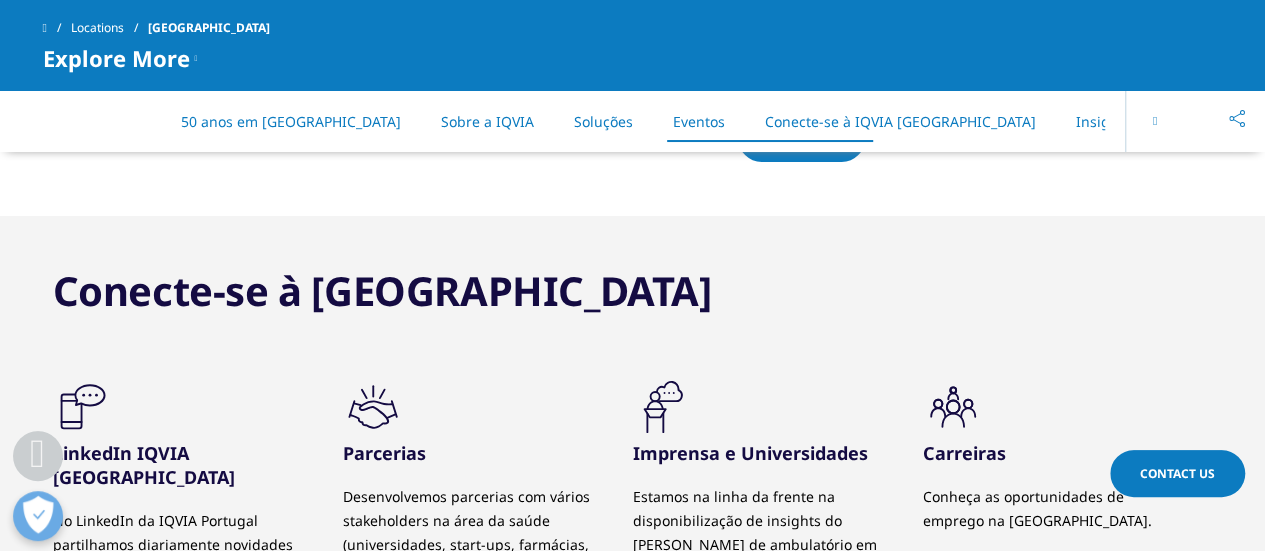 click on "LinkedIn IQVIA [GEOGRAPHIC_DATA]" at bounding box center [183, 465] 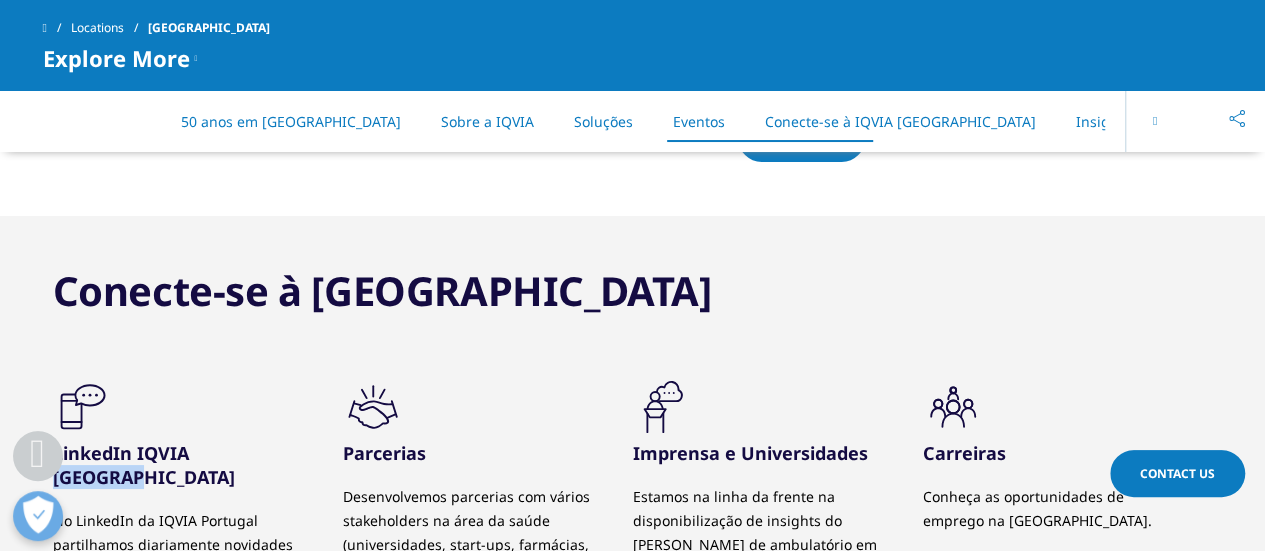click on "LinkedIn IQVIA [GEOGRAPHIC_DATA]" at bounding box center [183, 465] 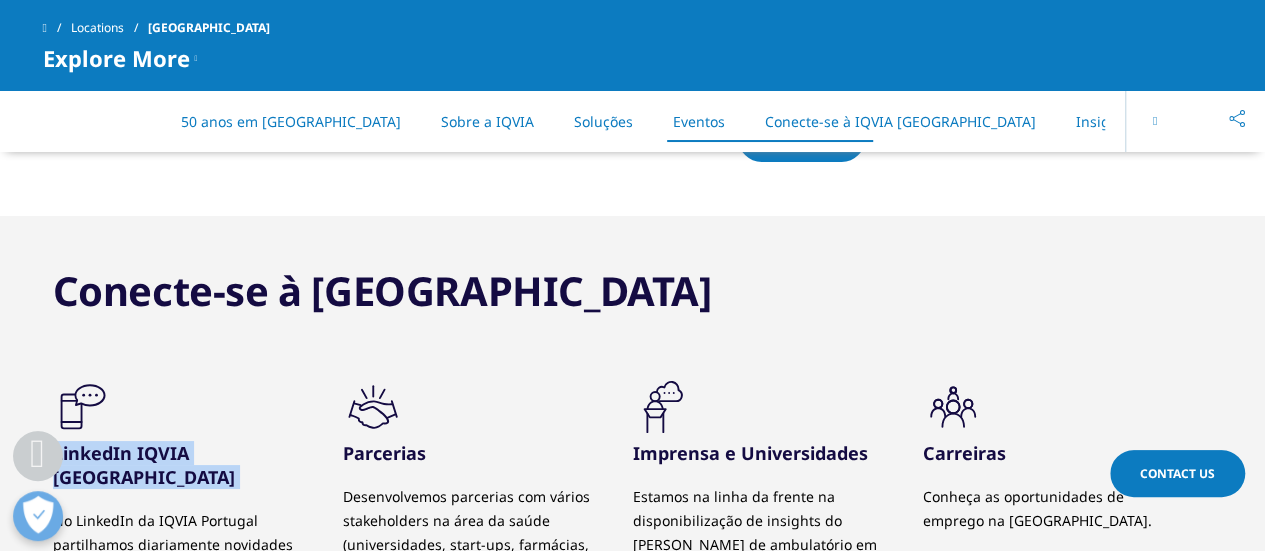click on "LinkedIn IQVIA [GEOGRAPHIC_DATA]" at bounding box center [183, 465] 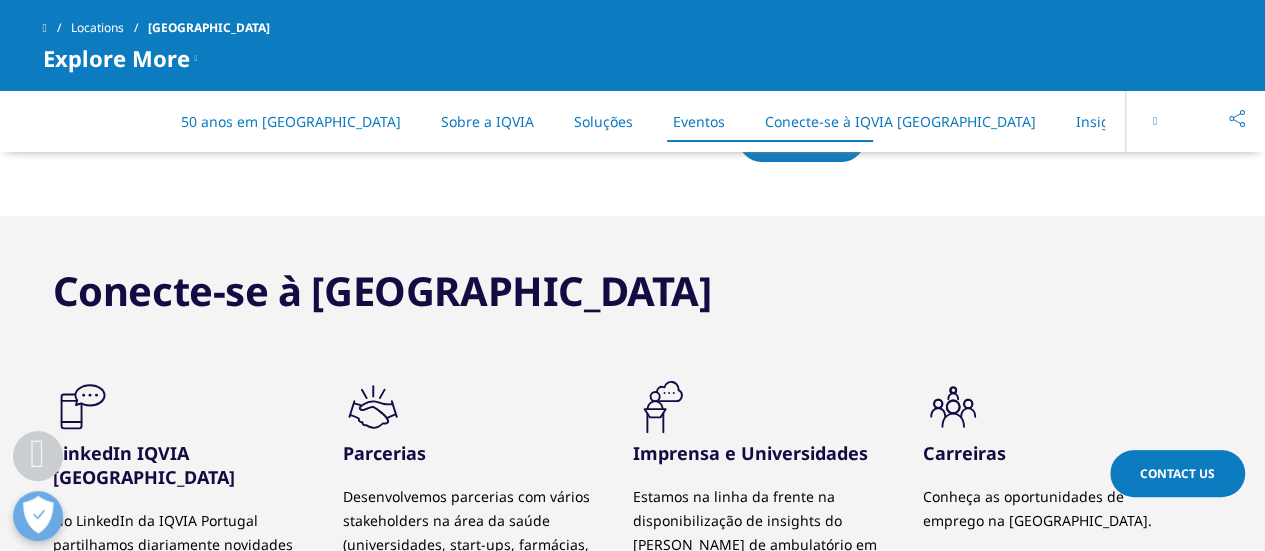 click on "LinkedIn IQVIA [GEOGRAPHIC_DATA]" at bounding box center (183, 465) 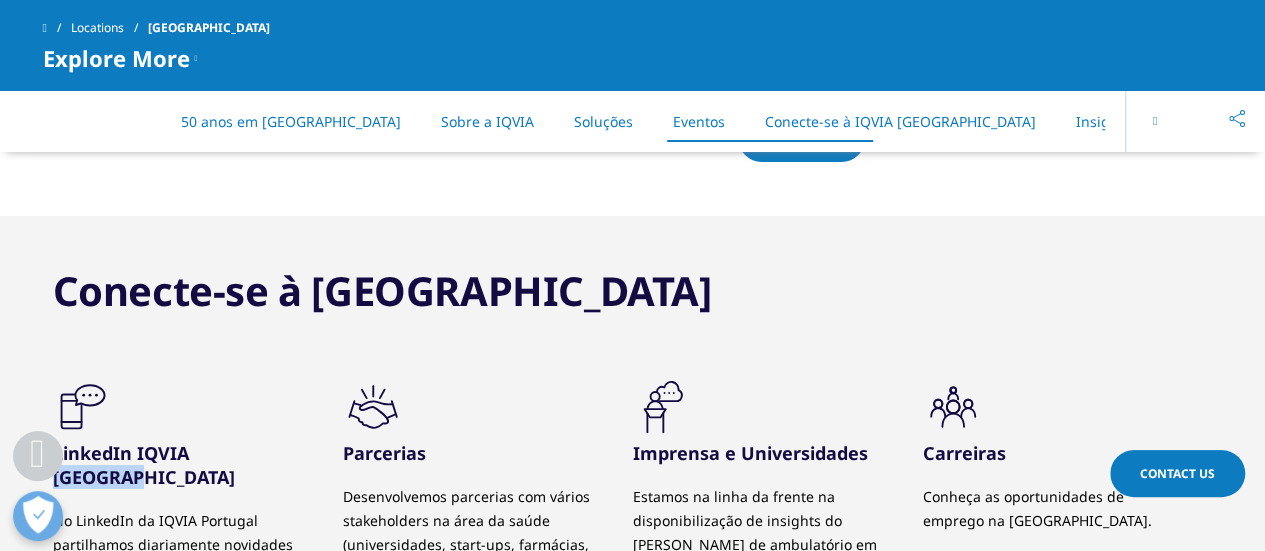 click on "LinkedIn IQVIA [GEOGRAPHIC_DATA]" at bounding box center (183, 465) 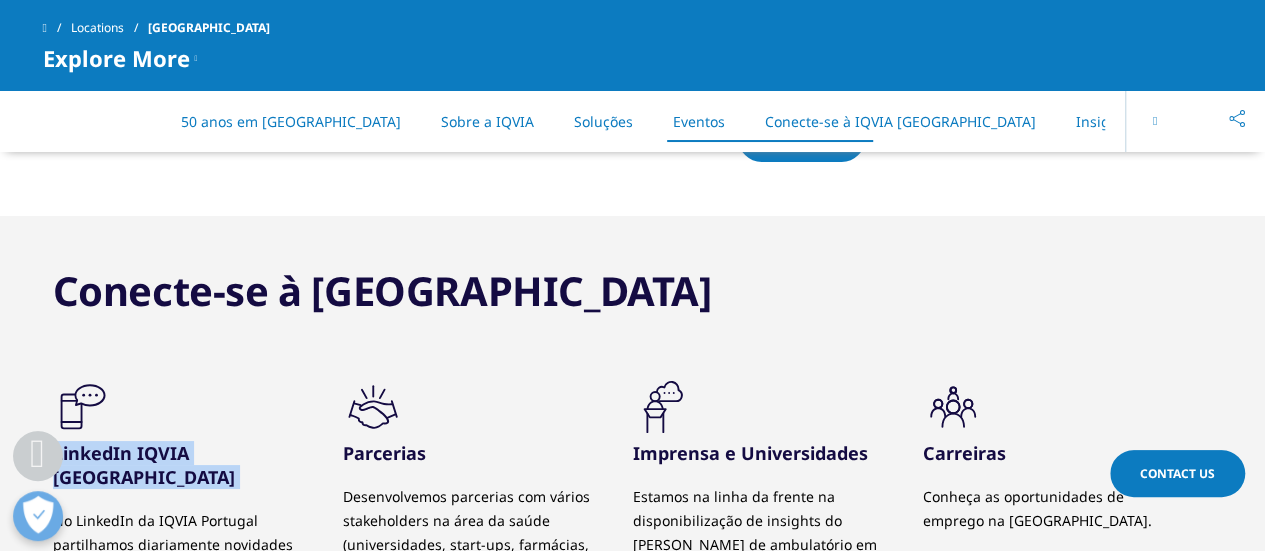 click on "LinkedIn IQVIA [GEOGRAPHIC_DATA]" at bounding box center [183, 465] 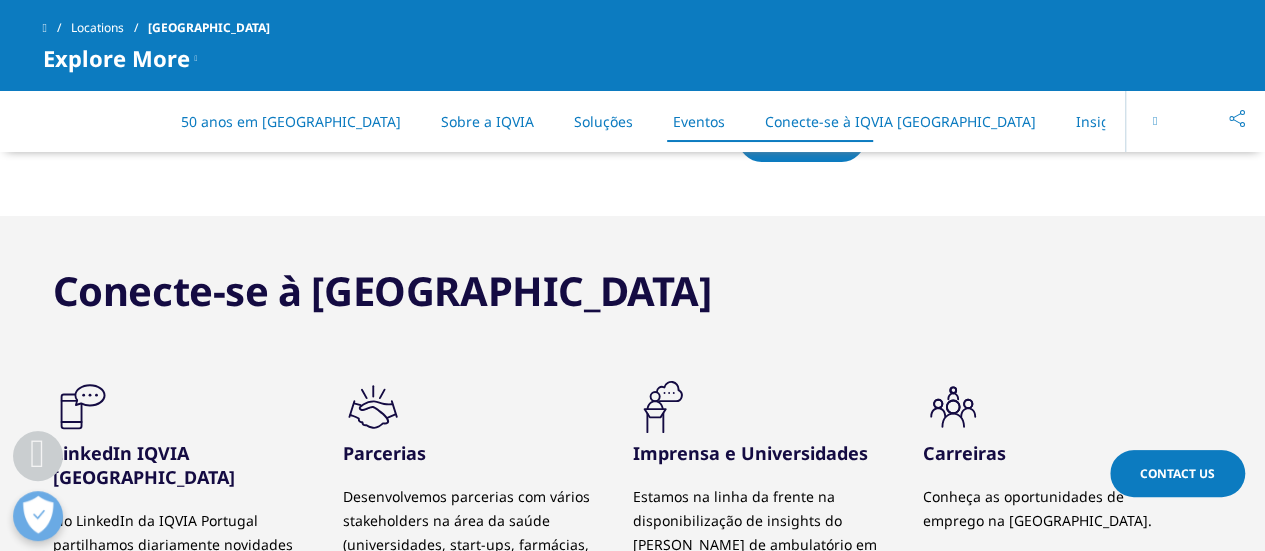 click on "Imprensa e Universidades" at bounding box center [763, 453] 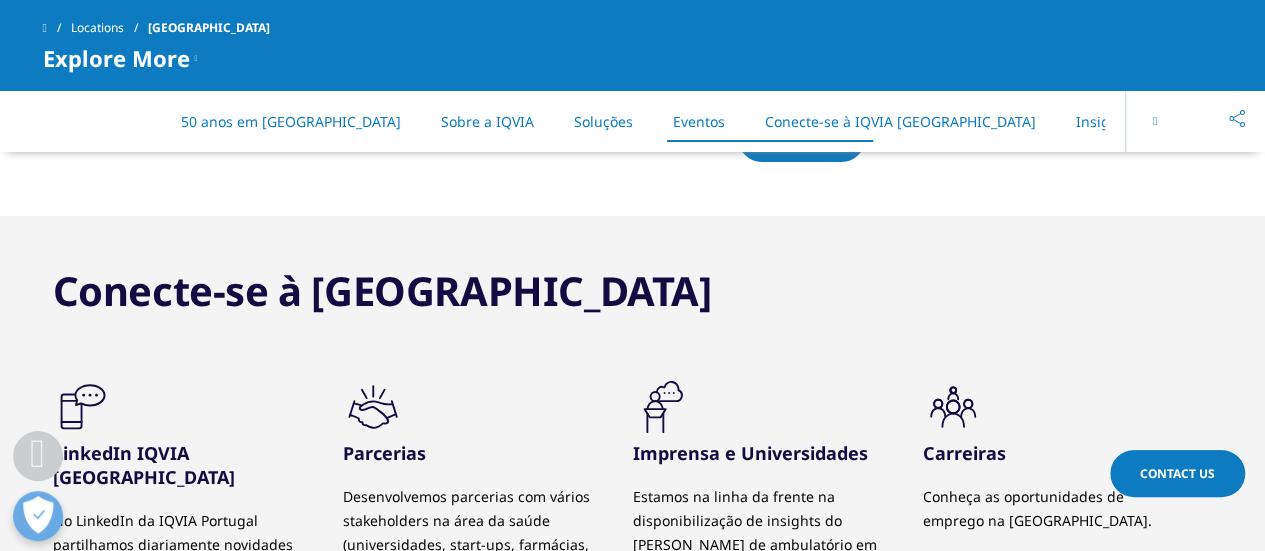 click on "Parcerias" at bounding box center (473, 453) 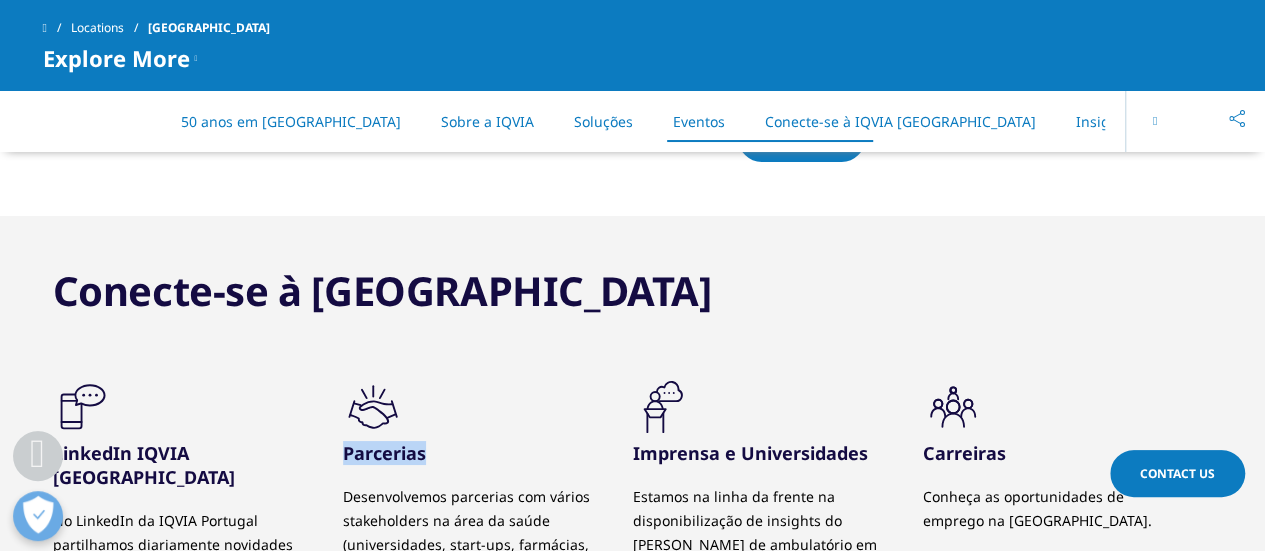 click on "Parcerias" at bounding box center (473, 453) 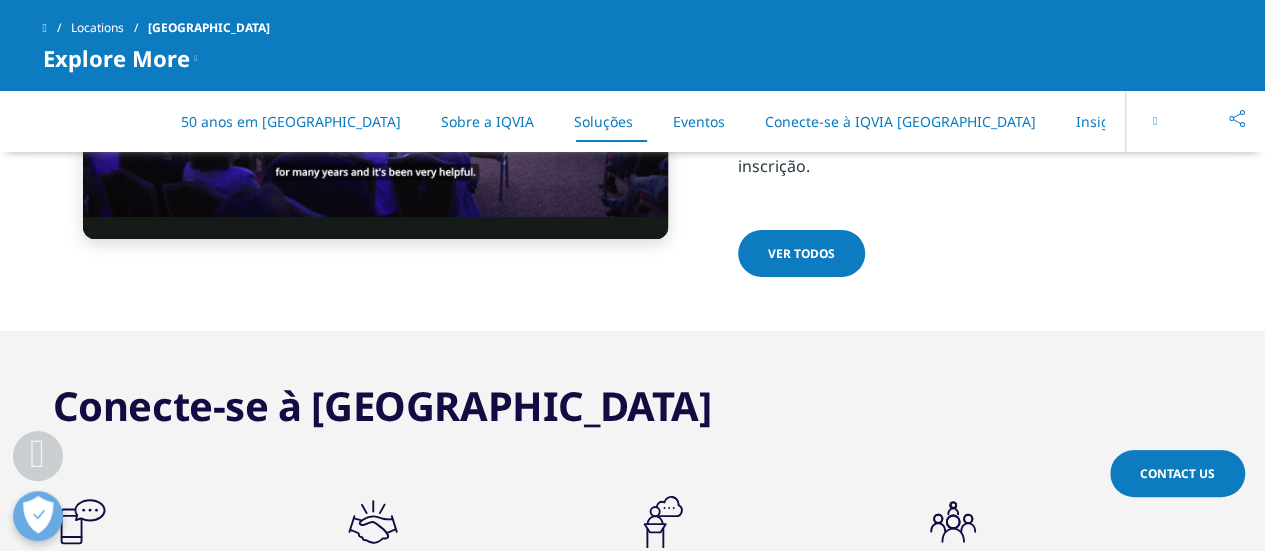 click on "Conecte-se à [GEOGRAPHIC_DATA]
.cls-1{fill:#231f20;}
LinkedIn IQVIA [GEOGRAPHIC_DATA]
.cls-1{fill:#231f20;}" at bounding box center [633, 584] 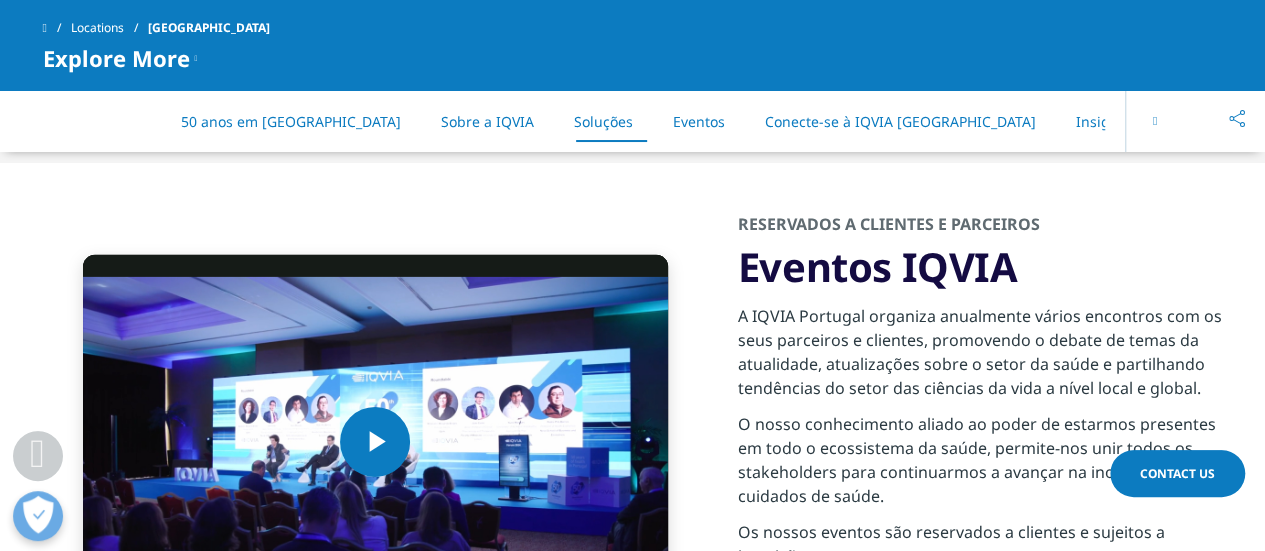 scroll, scrollTop: 3050, scrollLeft: 0, axis: vertical 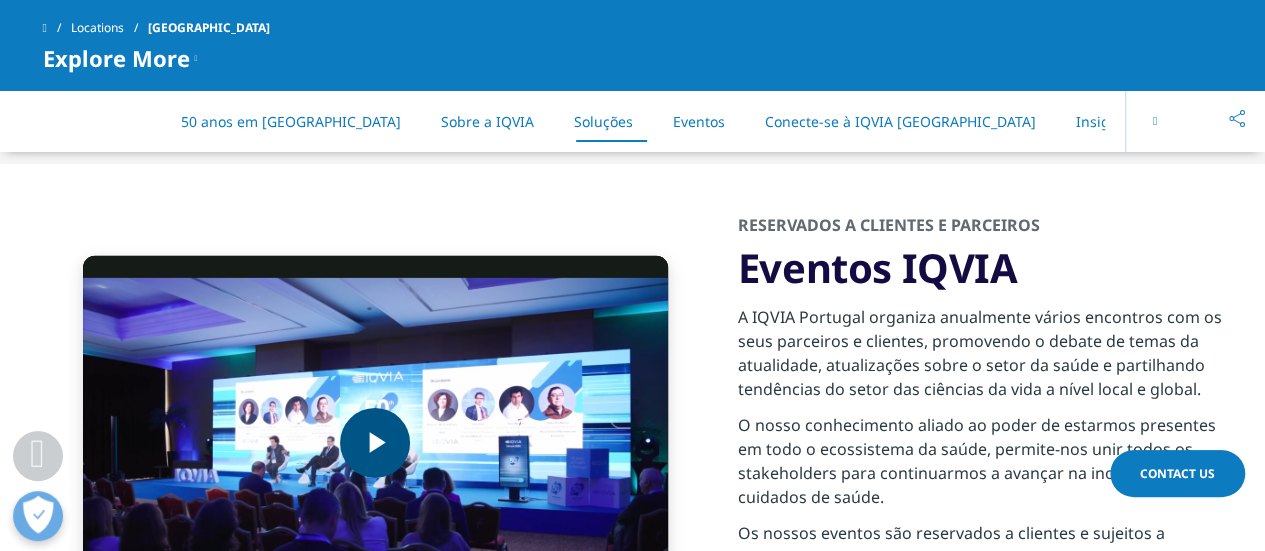 click at bounding box center (375, 443) 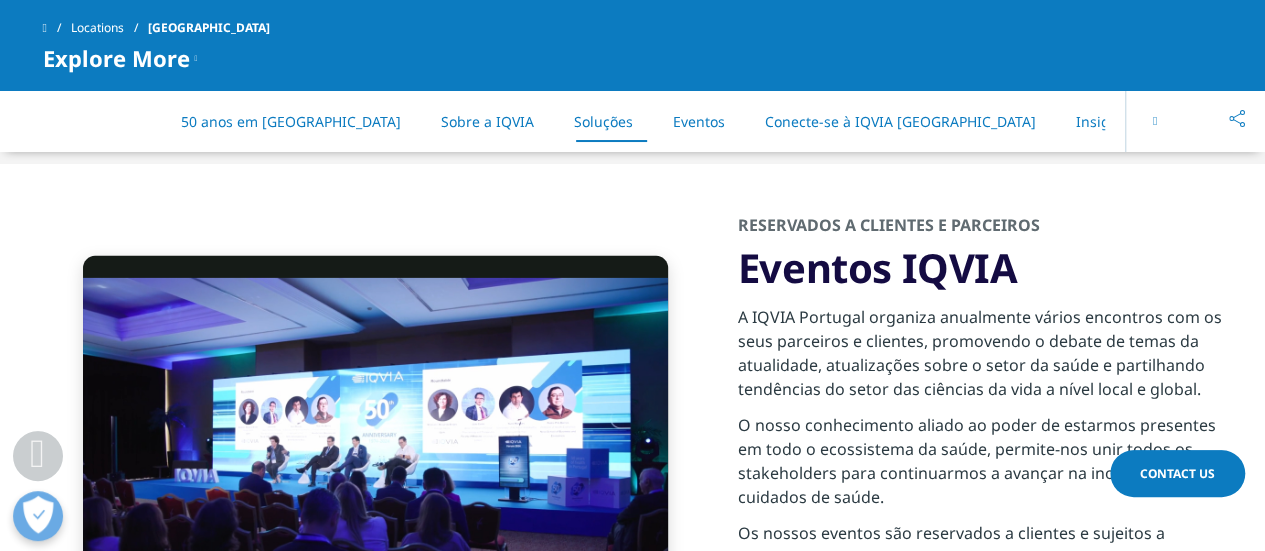 click at bounding box center (375, 443) 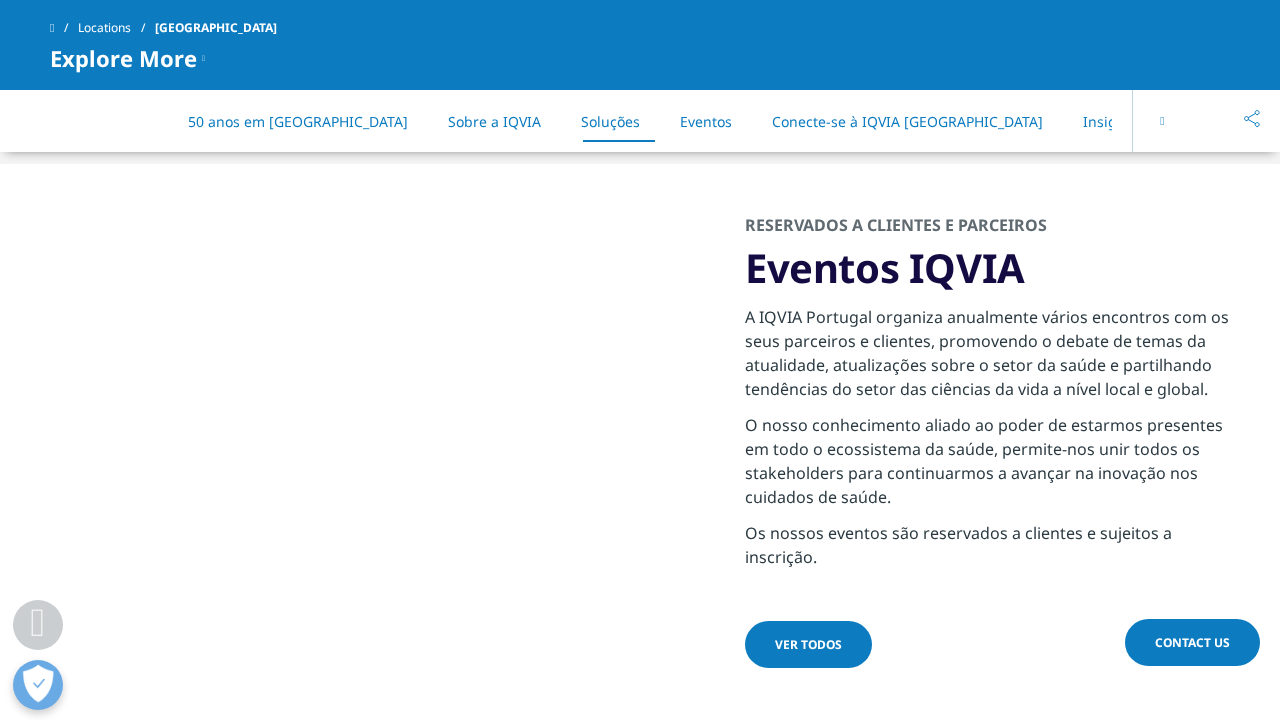 click at bounding box center (382, 443) 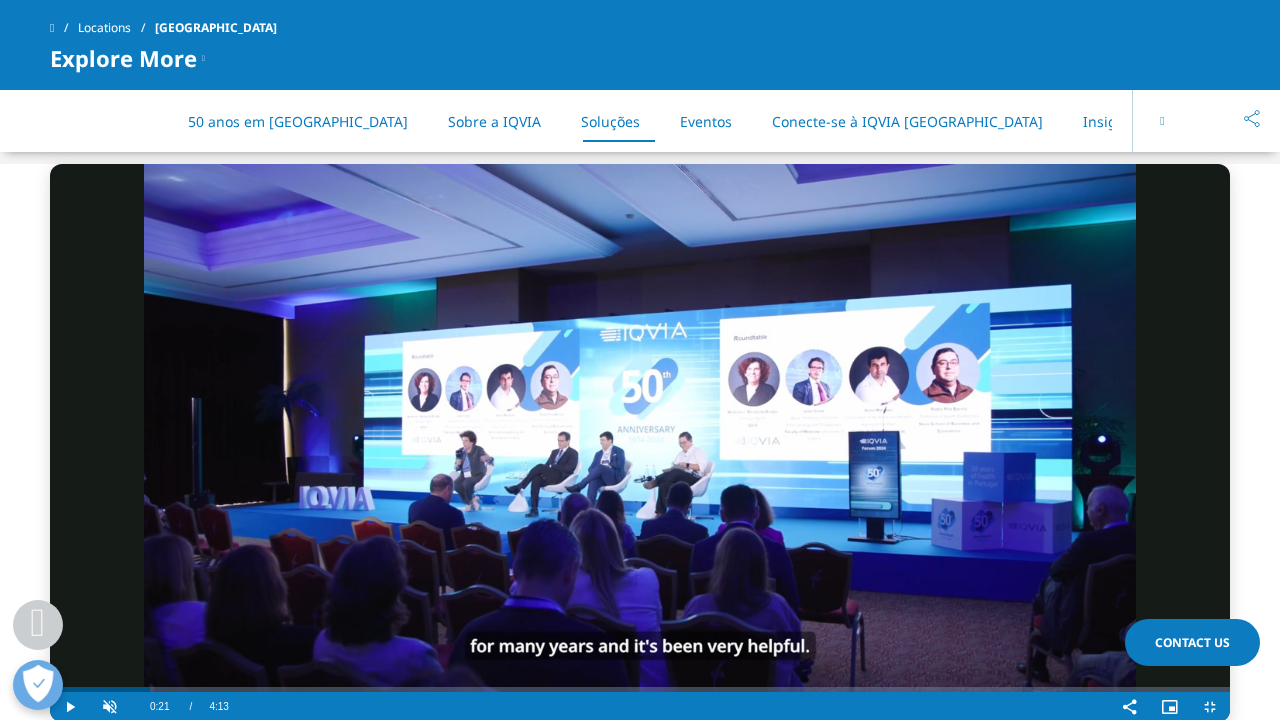 click at bounding box center [640, 443] 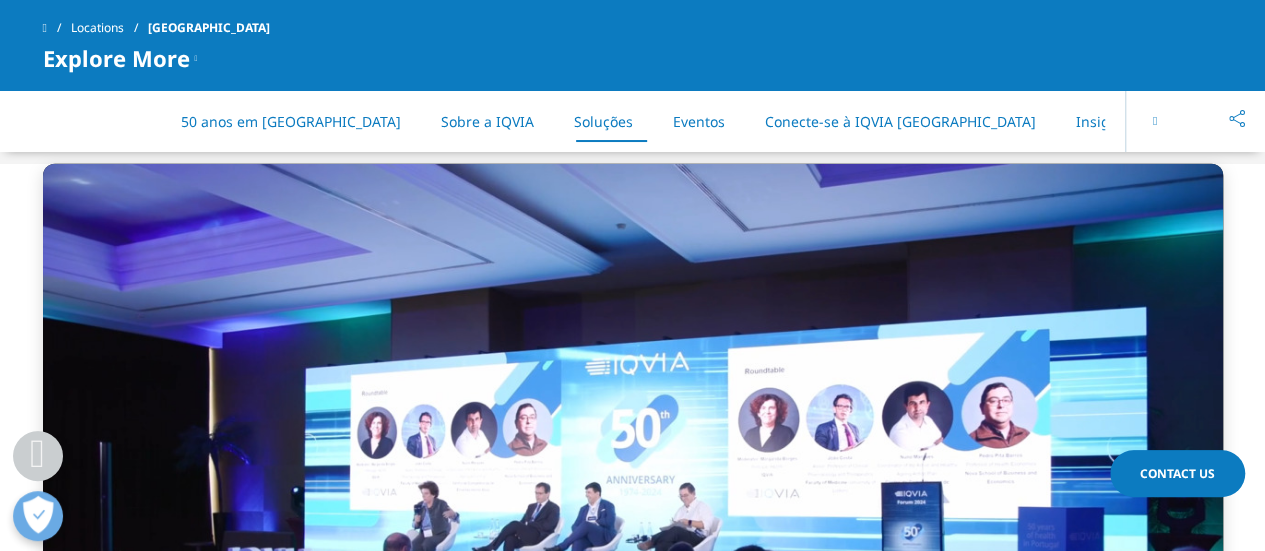 click at bounding box center [633, 496] 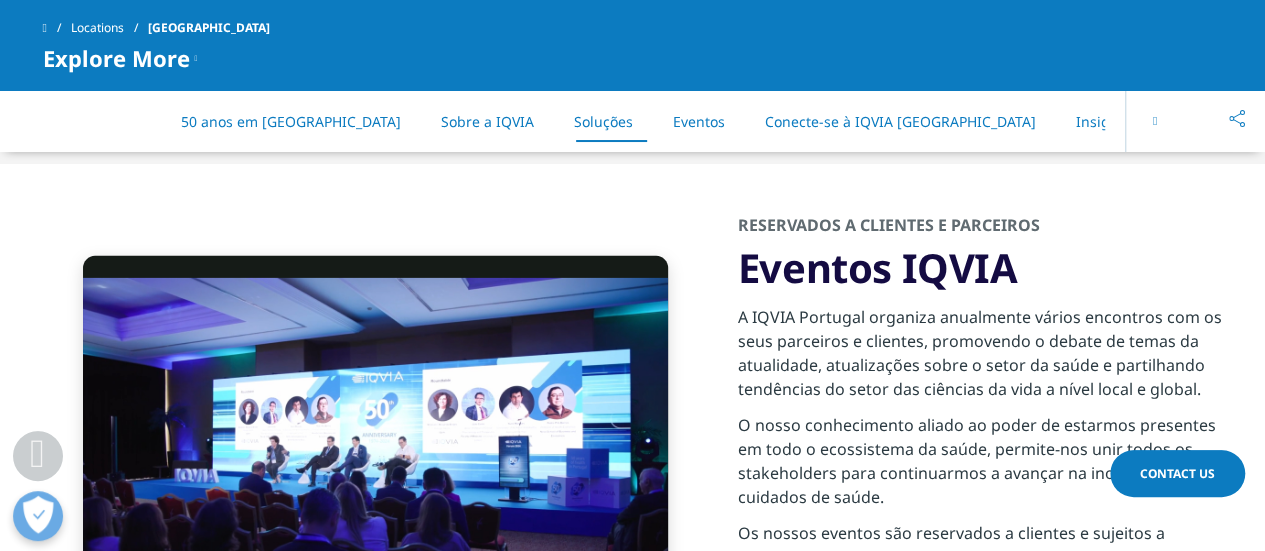 click at bounding box center (375, 443) 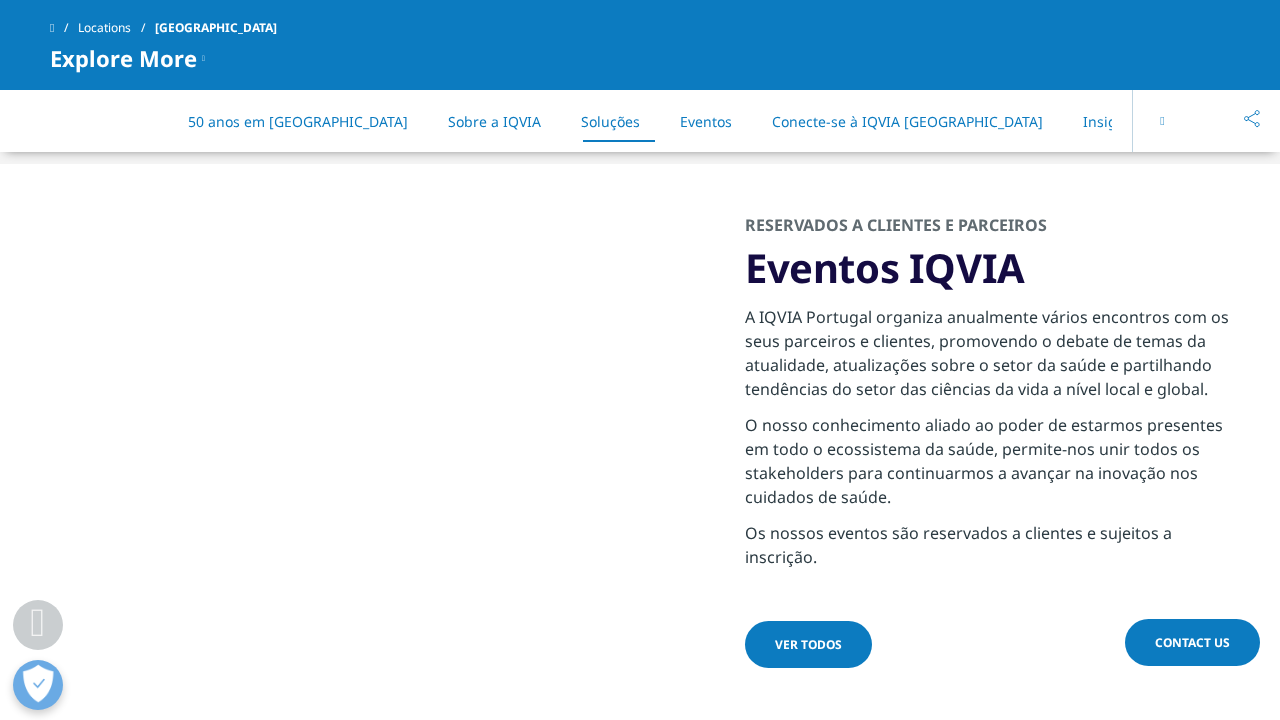 click at bounding box center (382, 443) 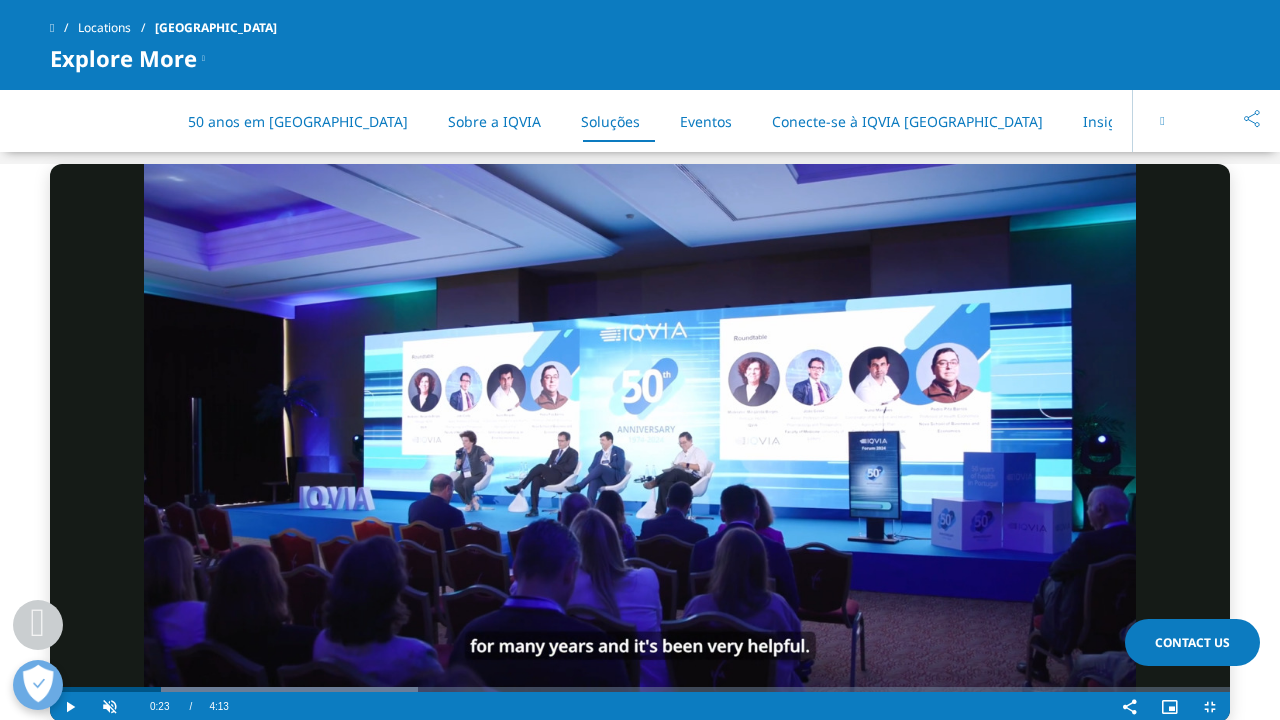 click at bounding box center (640, 443) 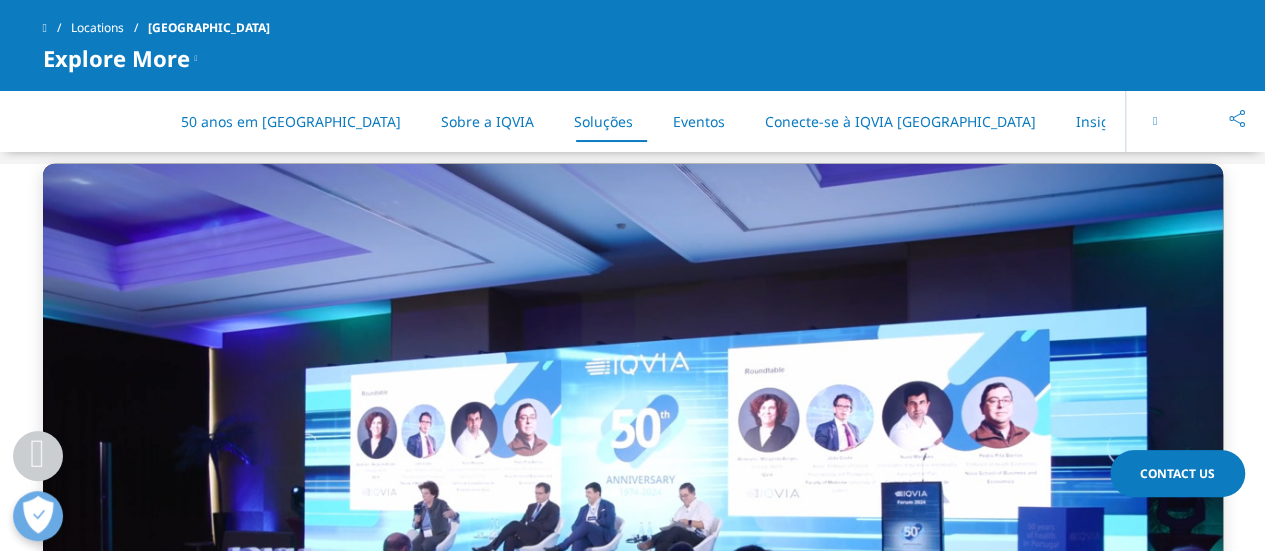 click on "0:46" at bounding box center (151, 790) 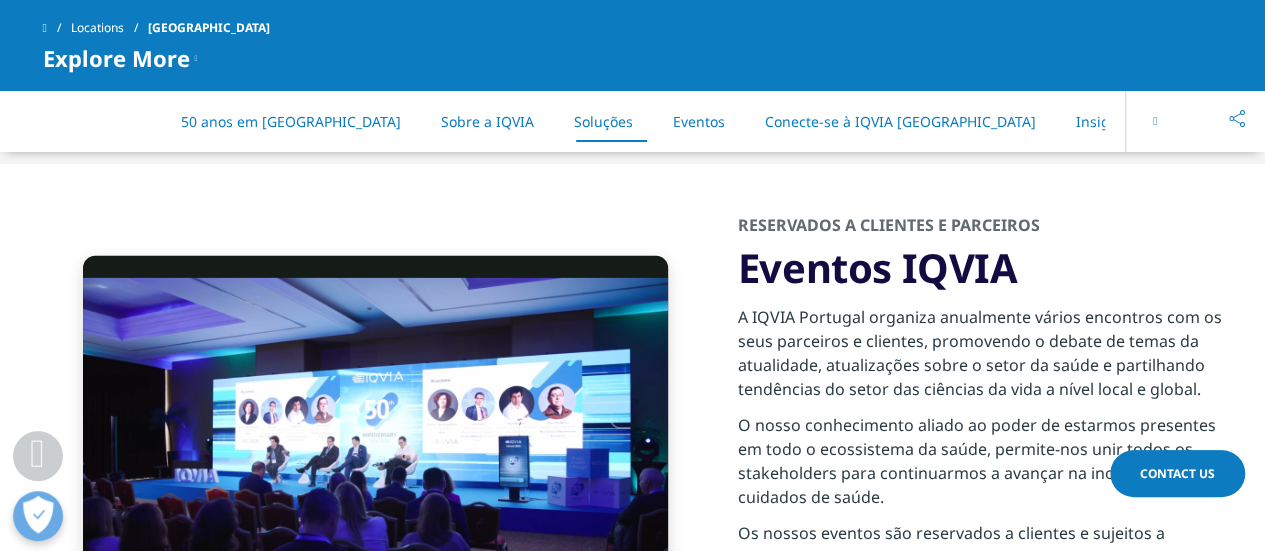 click on "1:00" at bounding box center [223, 592] 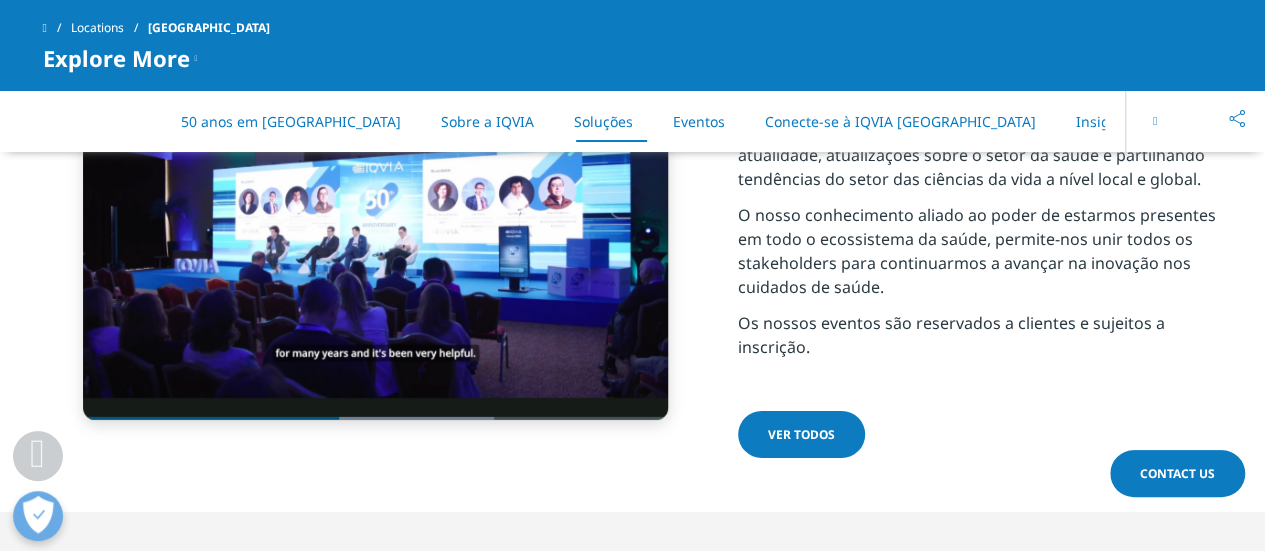 scroll, scrollTop: 3450, scrollLeft: 0, axis: vertical 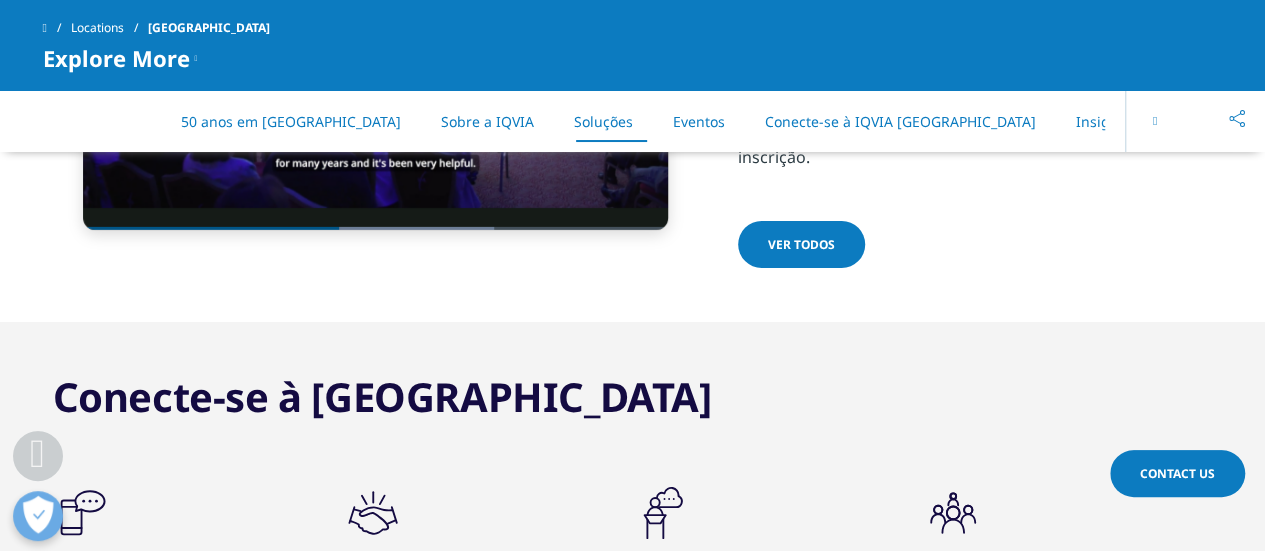 click on "Soluções" at bounding box center [603, 121] 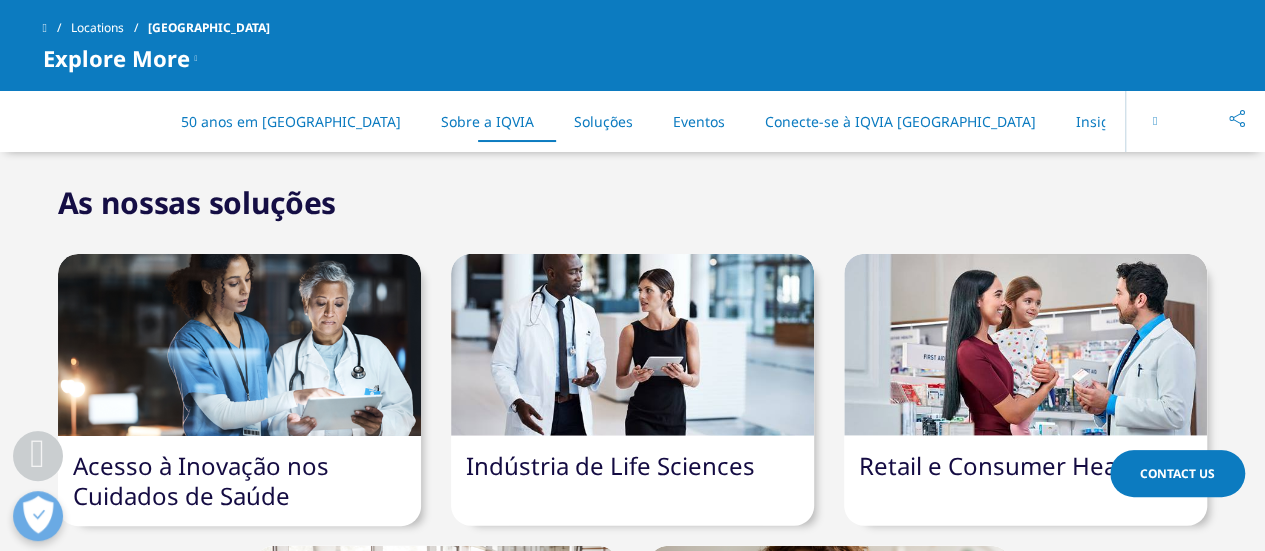 scroll, scrollTop: 2377, scrollLeft: 0, axis: vertical 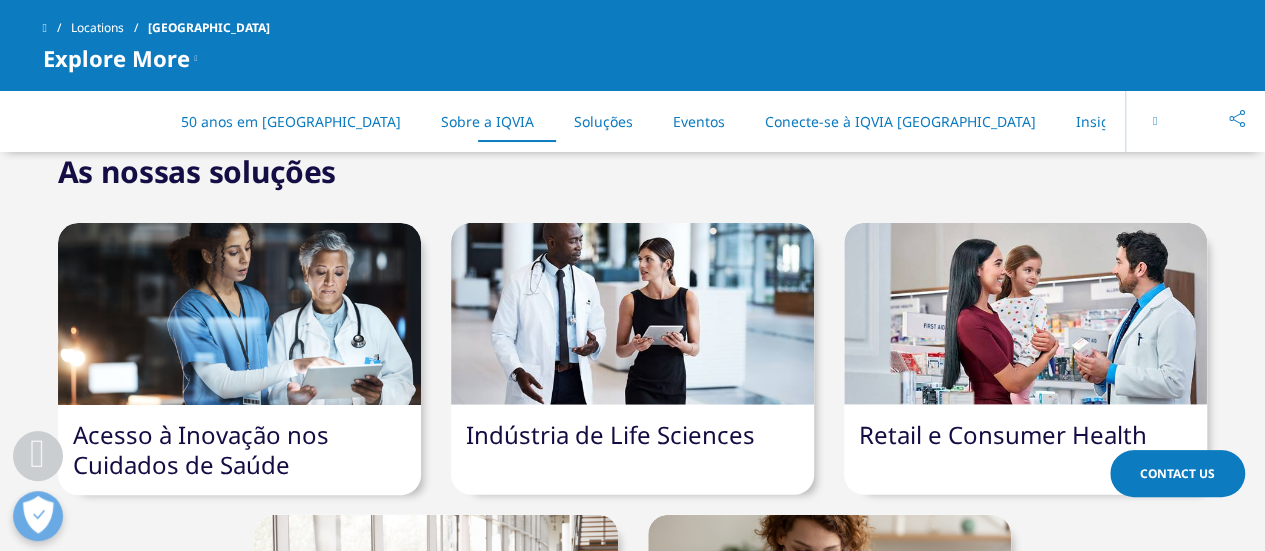 click on "Acesso à Inovação nos Cuidados de Saúde
Indústria de Life Sciences
Retail e Consumer Health" at bounding box center [633, 505] 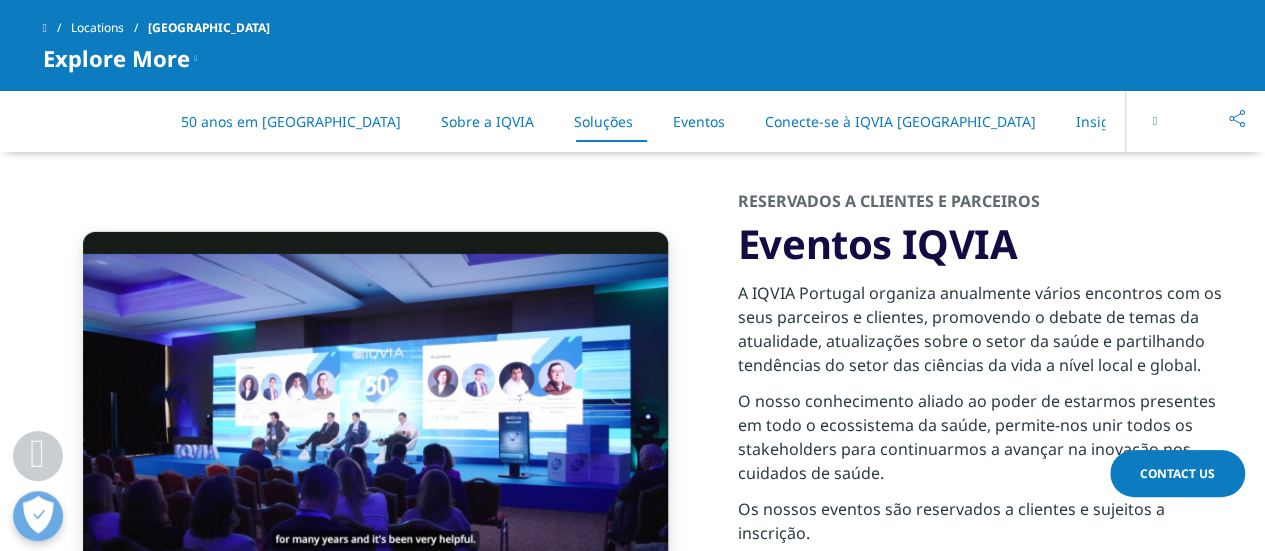scroll, scrollTop: 3077, scrollLeft: 0, axis: vertical 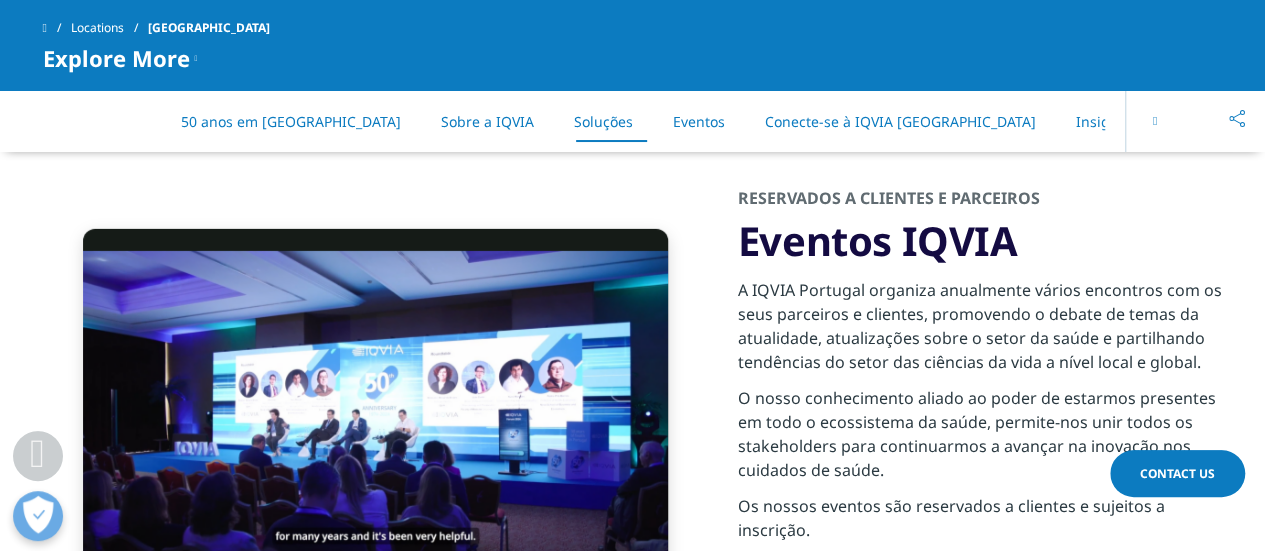 click on "Sobre a IQVIA" at bounding box center [487, 121] 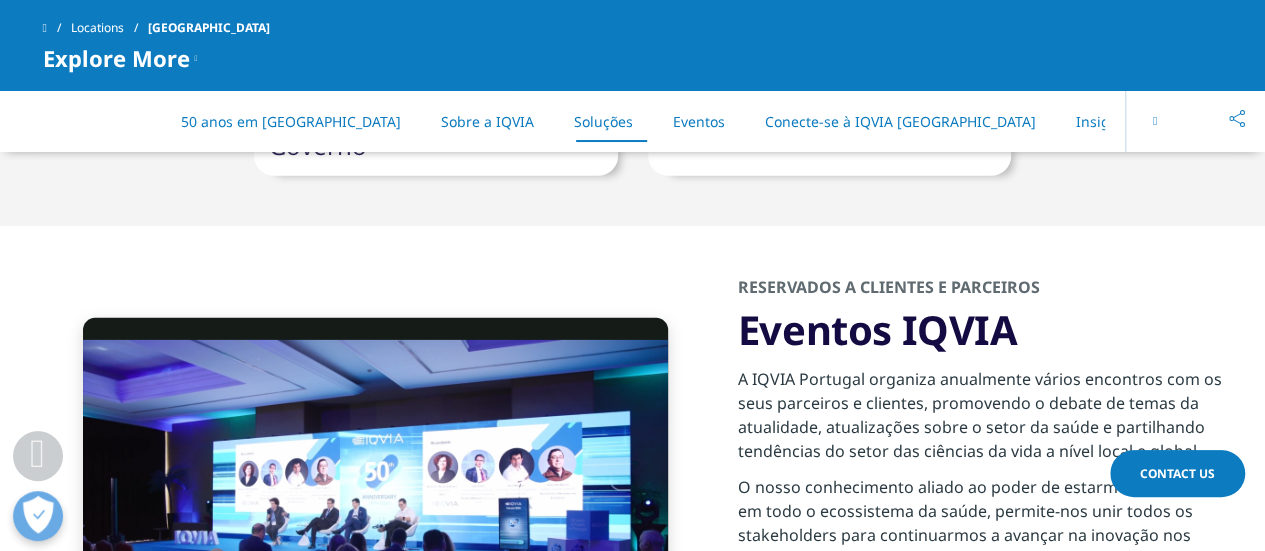 scroll, scrollTop: 2943, scrollLeft: 0, axis: vertical 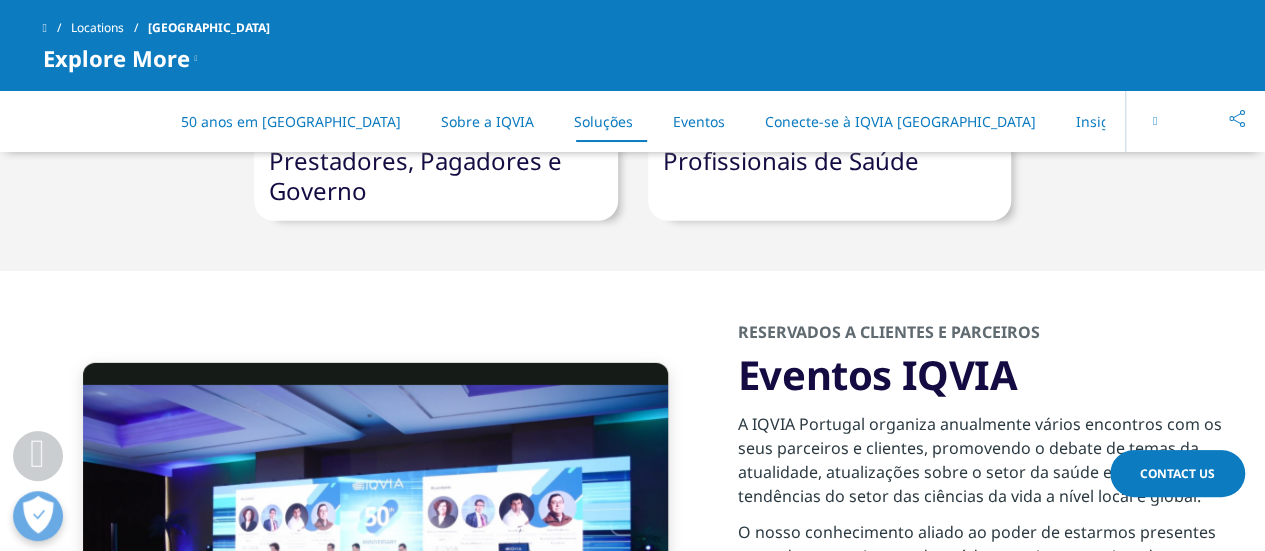 click on "Video Player is loading. Play Video Play Skip Backward Skip Forward Mute 49% Current Time  1:51 / Duration  4:13 Loaded :  70.28% 2:13 1:51 Stream Type  LIVE Seek to live, currently behind live LIVE Remaining Time  - 2:22   1x Playback Rate Chapters Chapters Descriptions descriptions off , selected Subtitles subtitles settings , opens subtitles settings dialog subtitles off , selected Audio Track en (Main) , selected Partilhar Picture-in-Picture Fullscreen This is a modal window. Beginning of dialog window. Escape will cancel and close the window. Text Color White Black [PERSON_NAME] Blue Yellow Magenta Cyan Opacity Opaque Semi-Transparent Text Background Color Black White [PERSON_NAME] Blue Yellow Magenta Cyan Opacity Opaque Semi-Transparent Transparent Caption Area Background Color Black White [PERSON_NAME] Blue Yellow Magenta Cyan Opacity Transparent Semi-Transparent Opaque Font Size 50% 75% 100% 125% 150%" at bounding box center (633, 550) 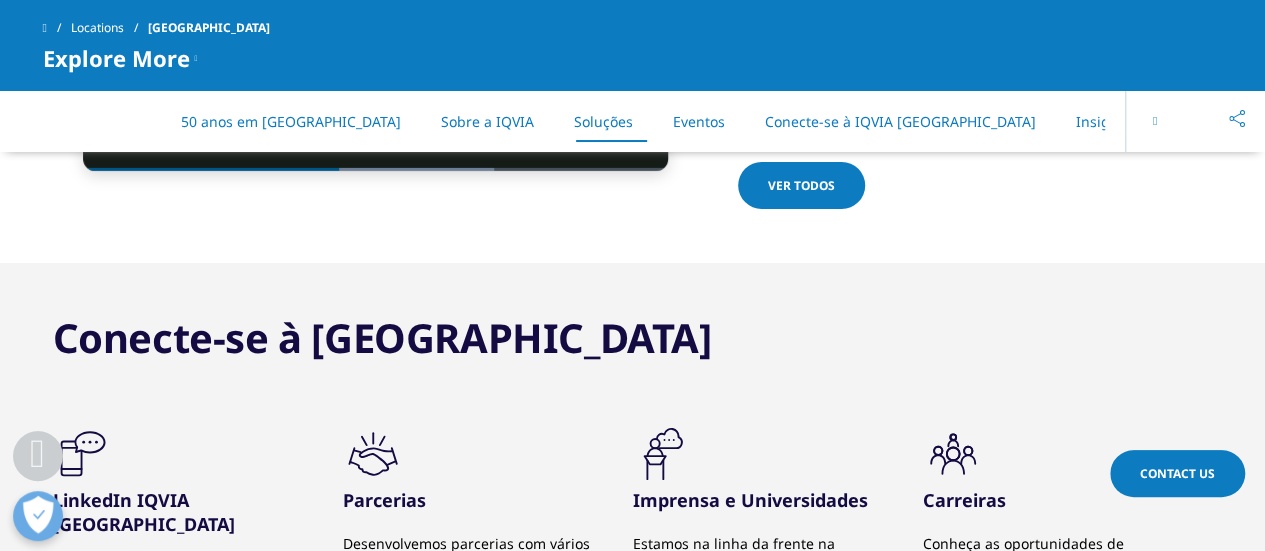 scroll, scrollTop: 3543, scrollLeft: 0, axis: vertical 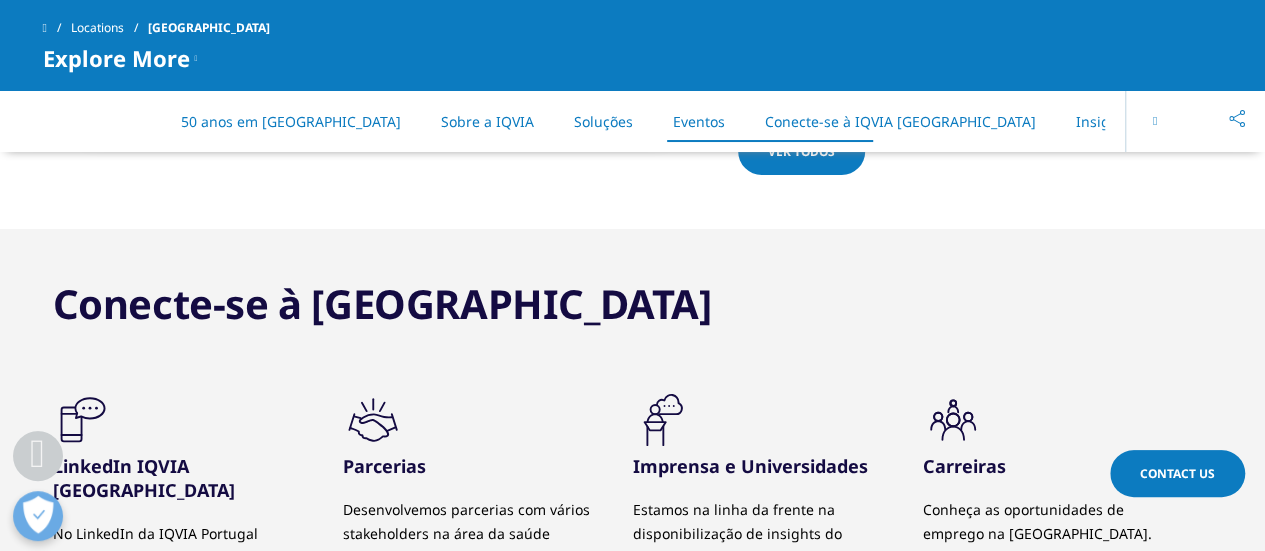 click on "Conecte-se à [GEOGRAPHIC_DATA]
.cls-1{fill:#231f20;}
LinkedIn IQVIA [GEOGRAPHIC_DATA]
.cls-1{fill:#231f20;}" at bounding box center [633, 482] 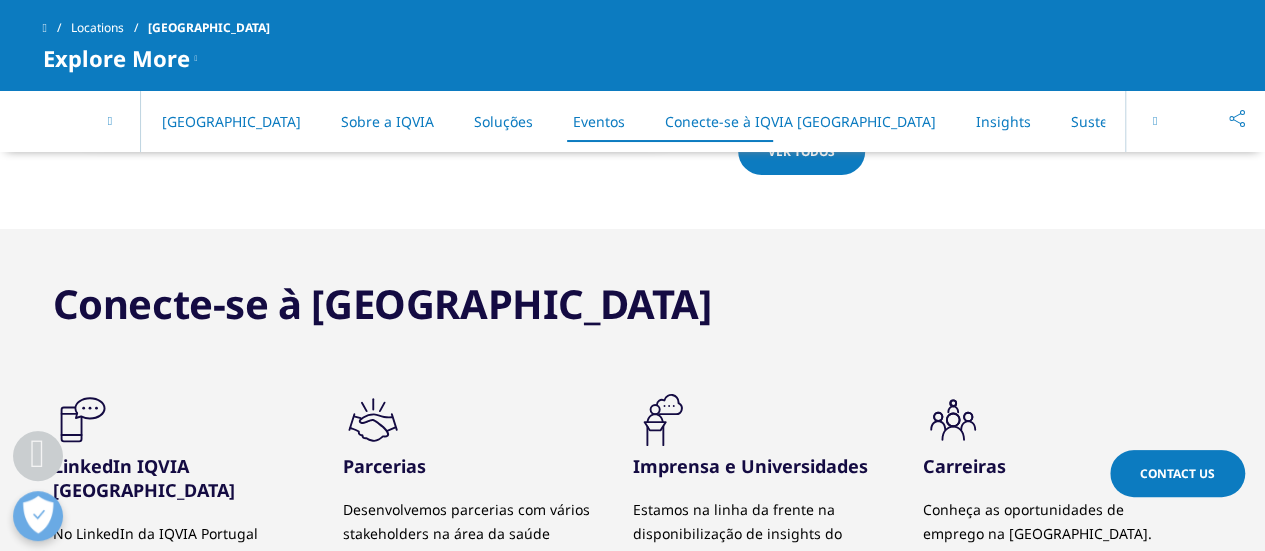 click at bounding box center [1155, 121] 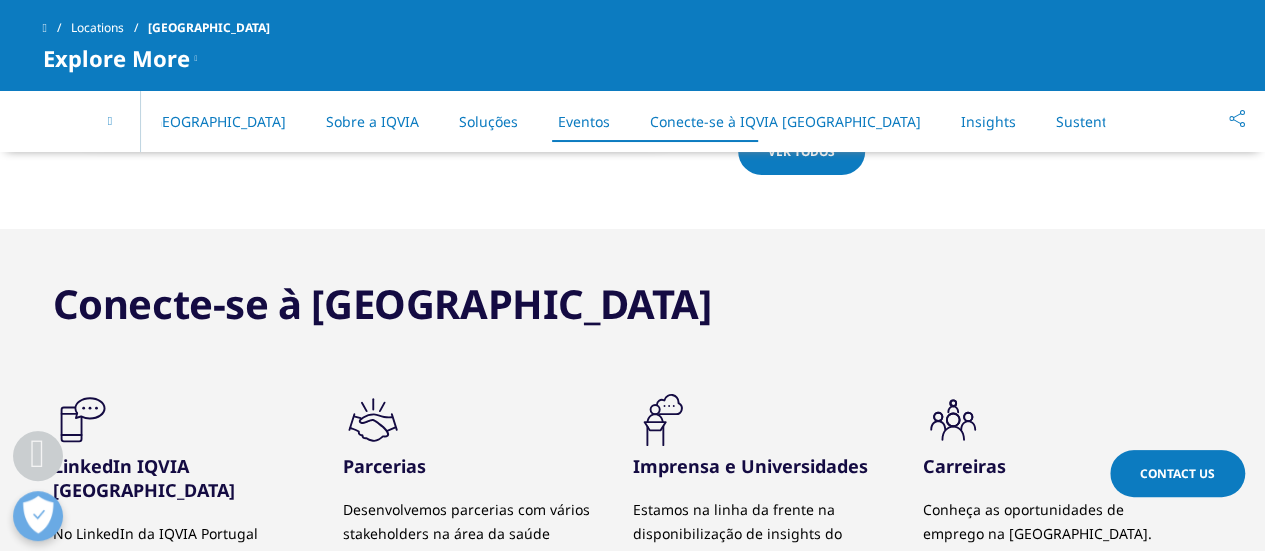 click on "On This Page
50 anos em [GEOGRAPHIC_DATA]
Sobre a IQVIA
Soluções
Eventos
Conecte-se à [GEOGRAPHIC_DATA] [GEOGRAPHIC_DATA]
Insights
Sustentabilidade e Governação" at bounding box center (633, 121) 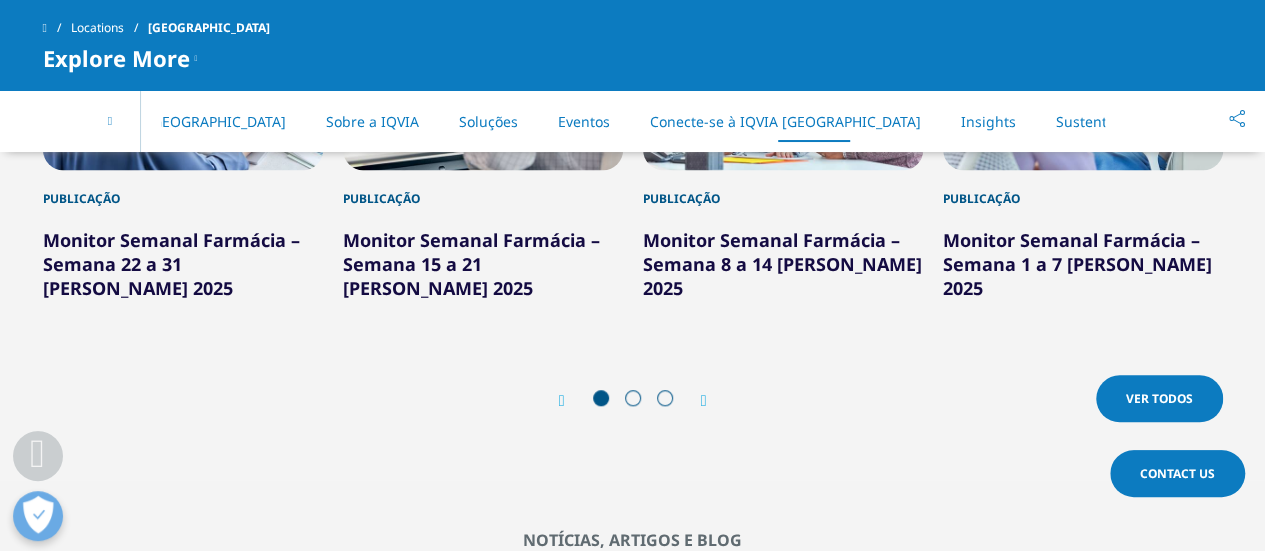 scroll, scrollTop: 4301, scrollLeft: 0, axis: vertical 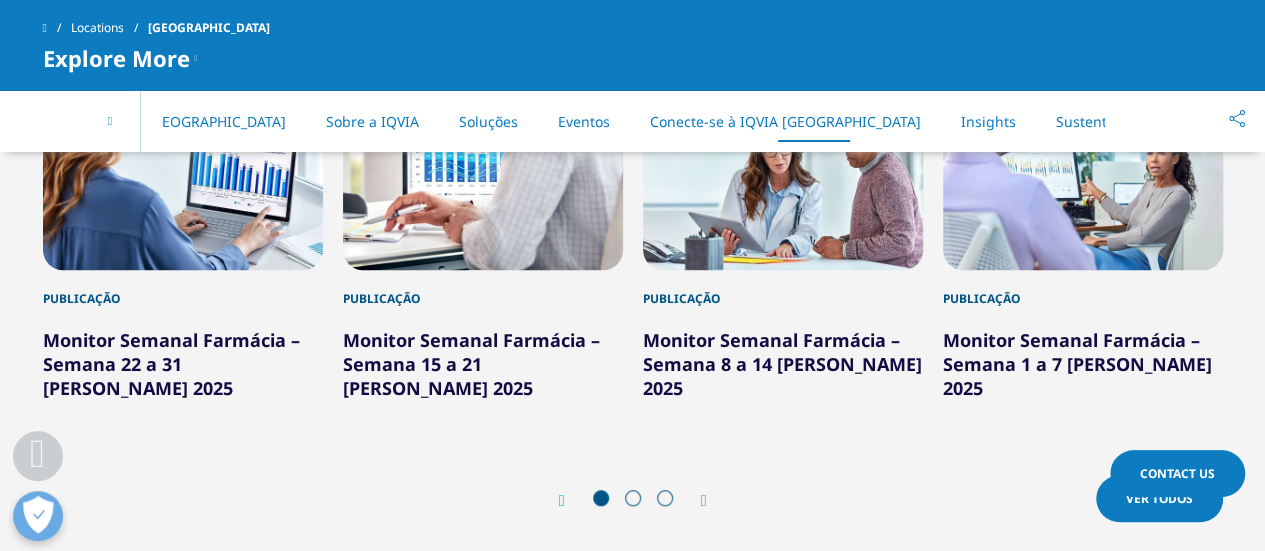click on "Next" at bounding box center (694, 500) 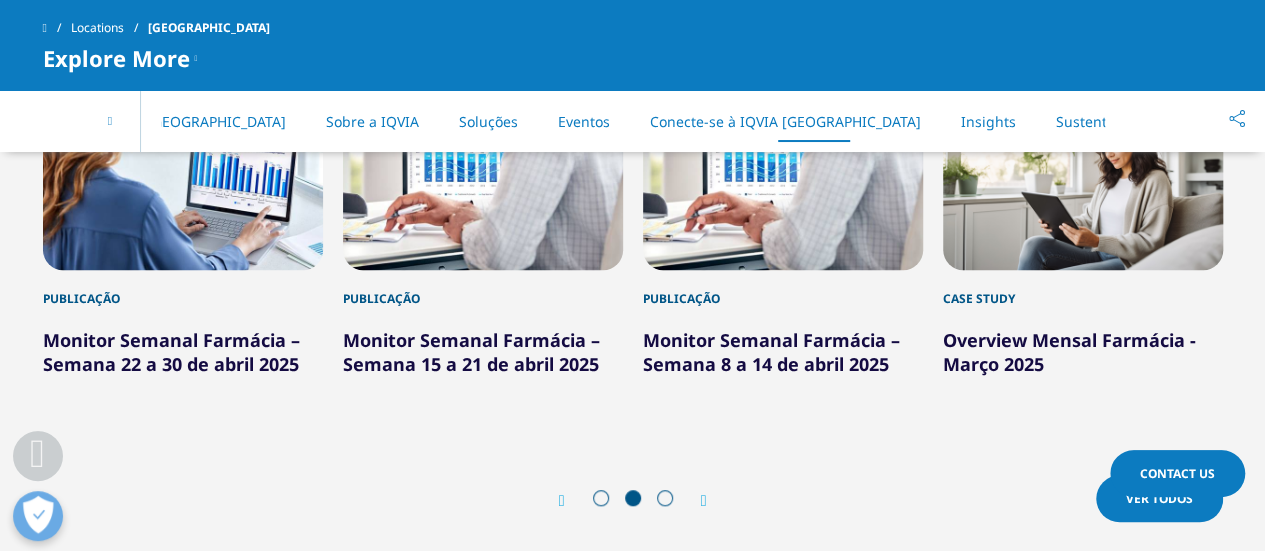 click at bounding box center (704, 501) 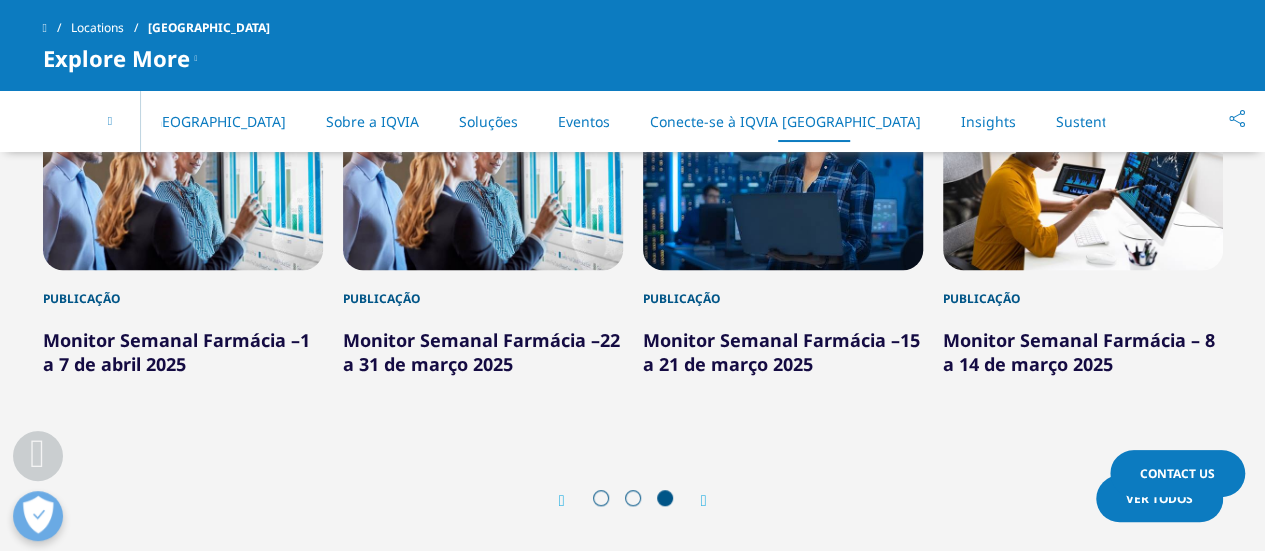 click on "Publicações, Eventos & Notícias
Publicação
Monitor Semanal Farmácia –Semana 22 a 31 [PERSON_NAME] 2025
Publicação" at bounding box center [632, 279] 